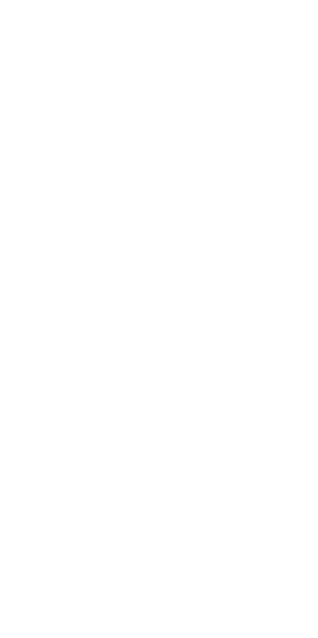 scroll, scrollTop: 0, scrollLeft: 0, axis: both 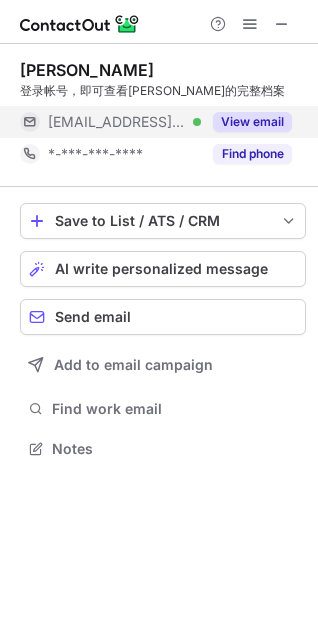 click on "View email" at bounding box center [252, 122] 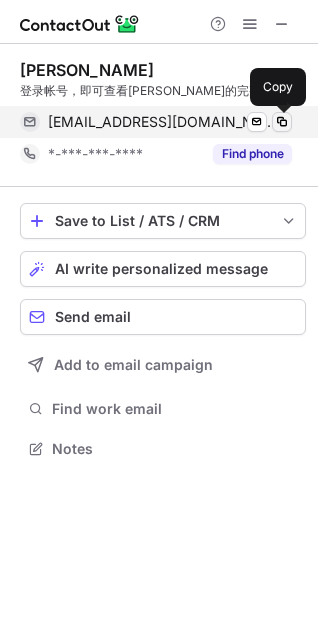 click at bounding box center (282, 122) 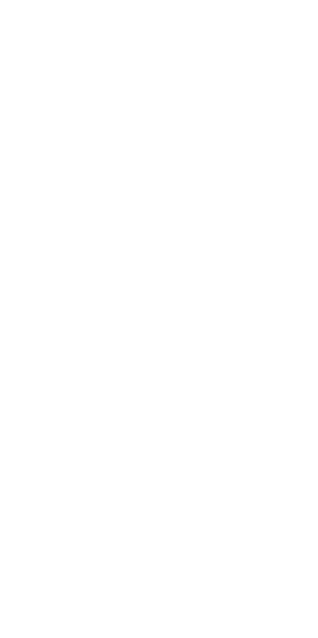 scroll, scrollTop: 0, scrollLeft: 0, axis: both 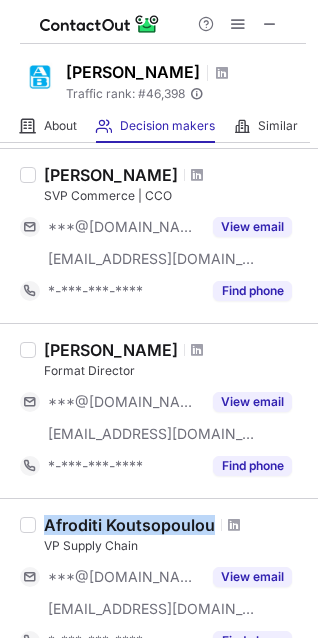 drag, startPoint x: 219, startPoint y: 525, endPoint x: 45, endPoint y: 531, distance: 174.10342 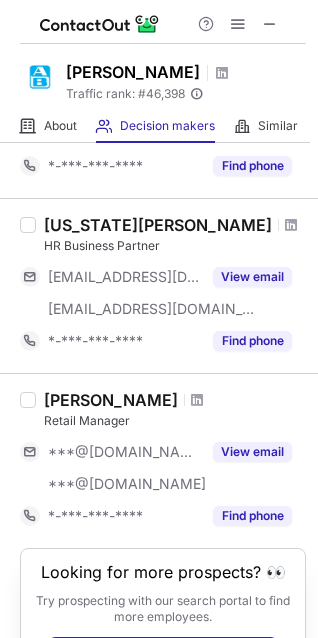 scroll, scrollTop: 1477, scrollLeft: 0, axis: vertical 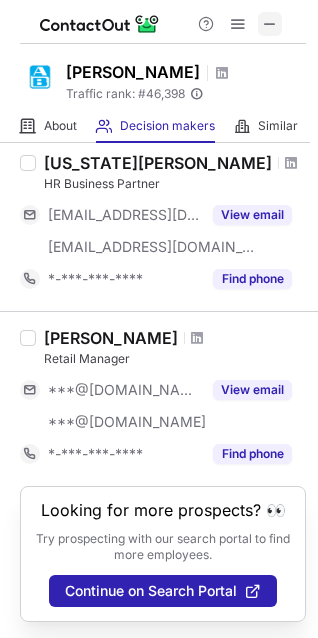 click at bounding box center (270, 24) 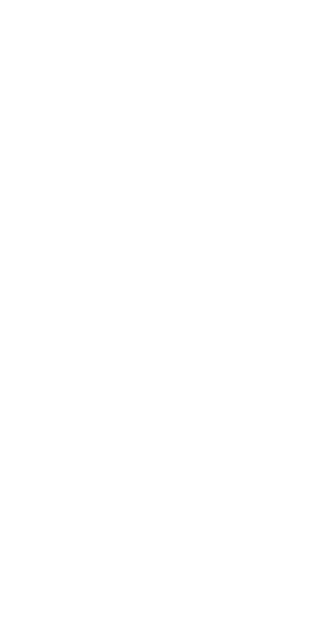 scroll, scrollTop: 0, scrollLeft: 0, axis: both 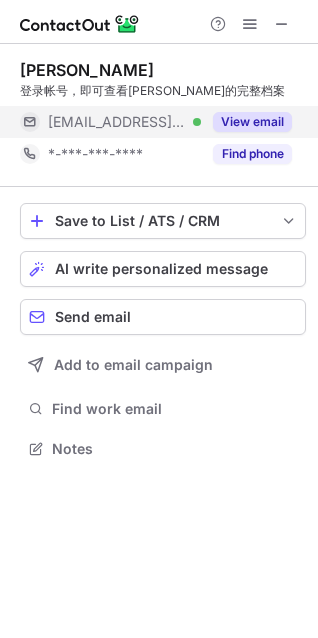 click on "View email" at bounding box center [252, 122] 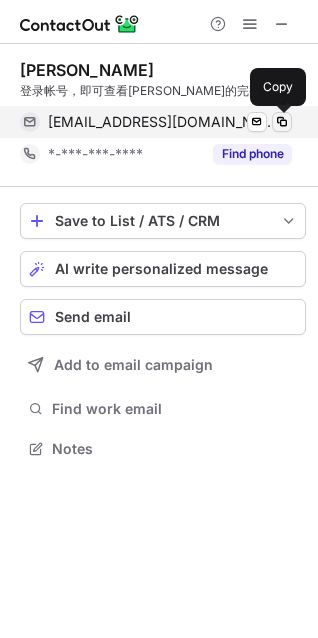 click at bounding box center [282, 122] 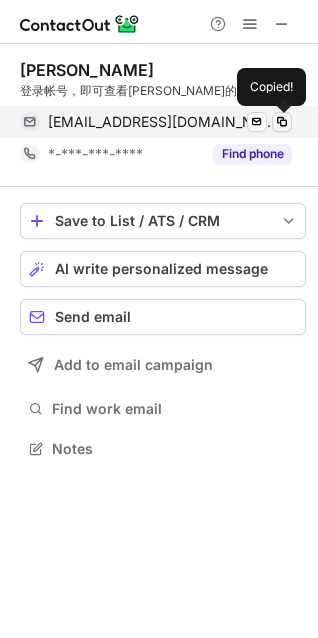 click at bounding box center [282, 122] 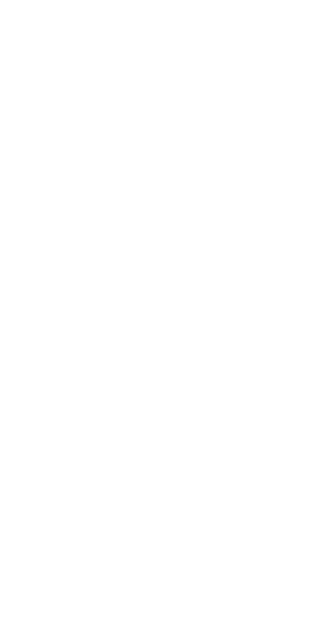 scroll, scrollTop: 0, scrollLeft: 0, axis: both 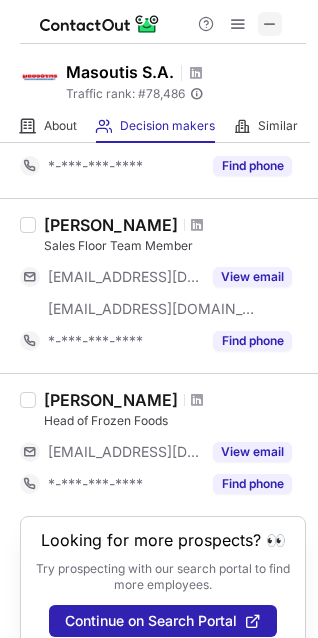 click at bounding box center [270, 24] 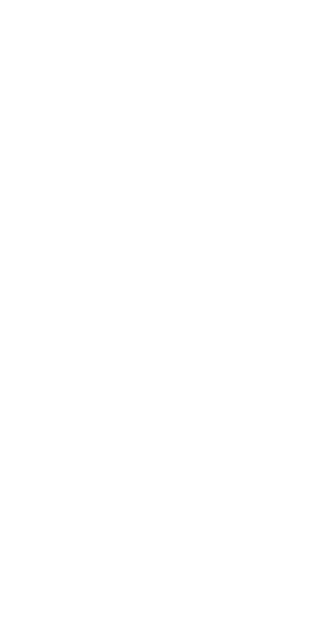scroll, scrollTop: 0, scrollLeft: 0, axis: both 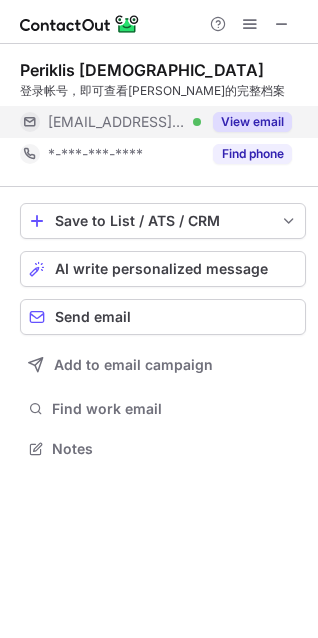 click on "View email" at bounding box center [252, 122] 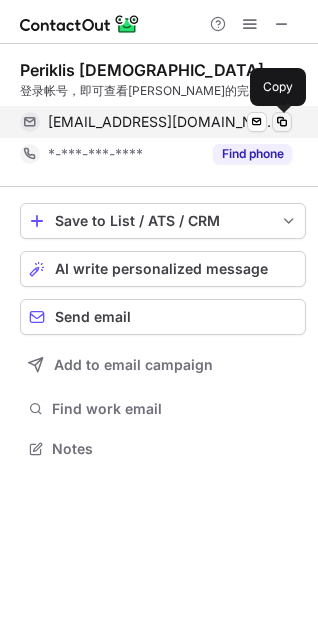 click at bounding box center [282, 122] 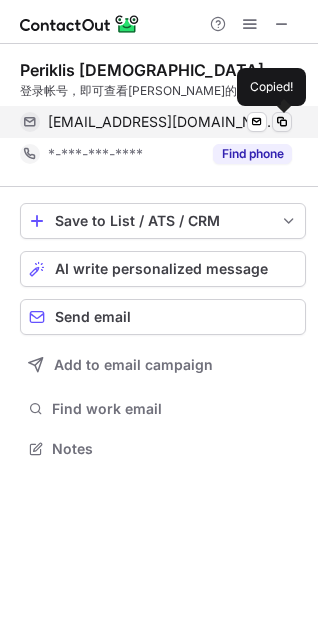 click at bounding box center [282, 122] 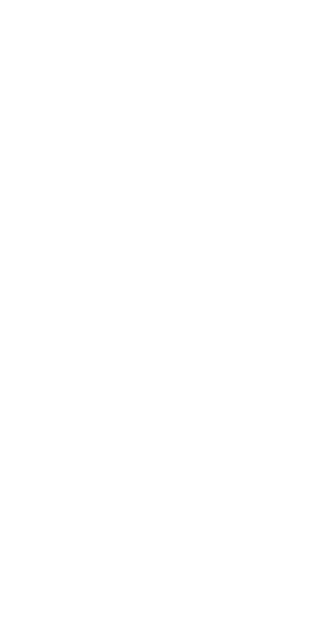 scroll, scrollTop: 0, scrollLeft: 0, axis: both 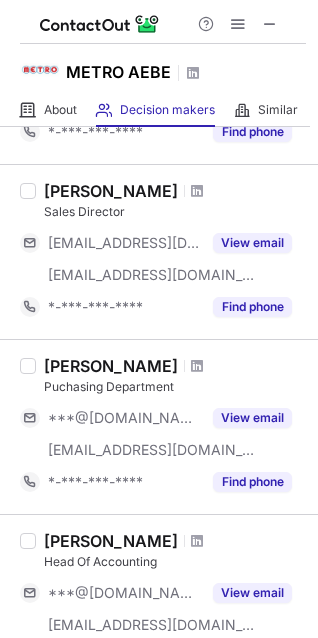 drag, startPoint x: 52, startPoint y: 361, endPoint x: 254, endPoint y: 349, distance: 202.35612 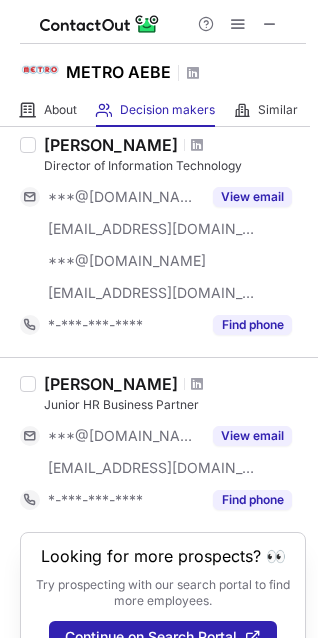 scroll, scrollTop: 1525, scrollLeft: 0, axis: vertical 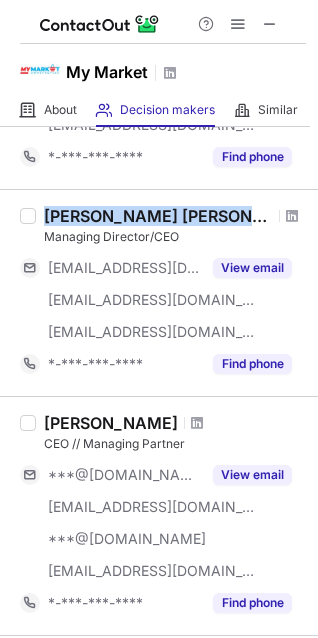 drag, startPoint x: 42, startPoint y: 215, endPoint x: 136, endPoint y: 211, distance: 94.08507 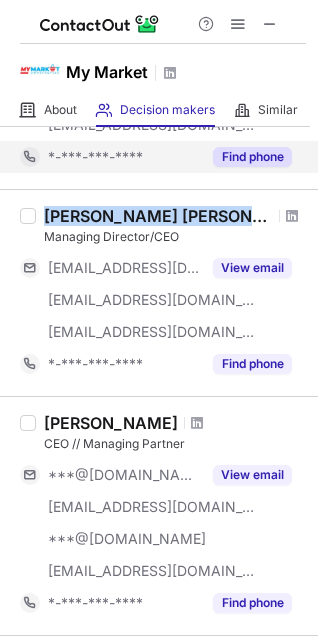 copy on "Robert Lee" 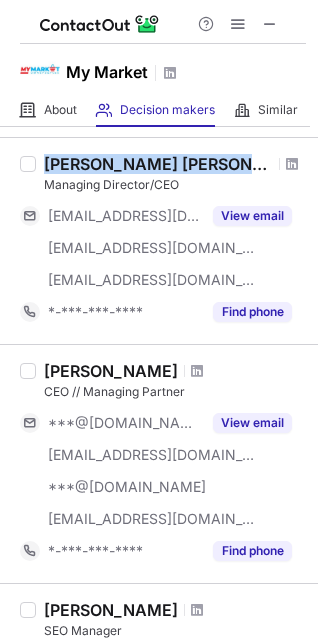 scroll, scrollTop: 300, scrollLeft: 0, axis: vertical 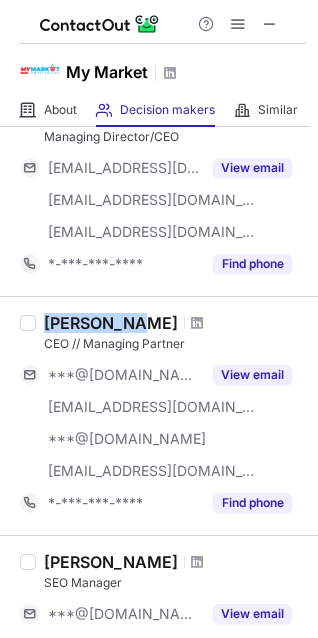 drag, startPoint x: 42, startPoint y: 312, endPoint x: 123, endPoint y: 319, distance: 81.3019 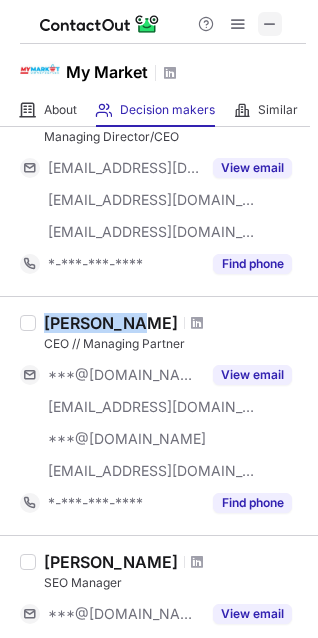 click at bounding box center [270, 24] 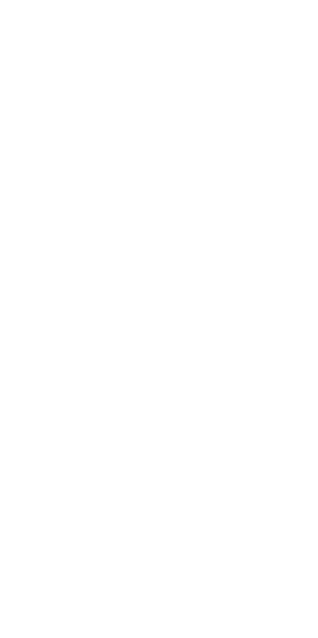 scroll, scrollTop: 0, scrollLeft: 0, axis: both 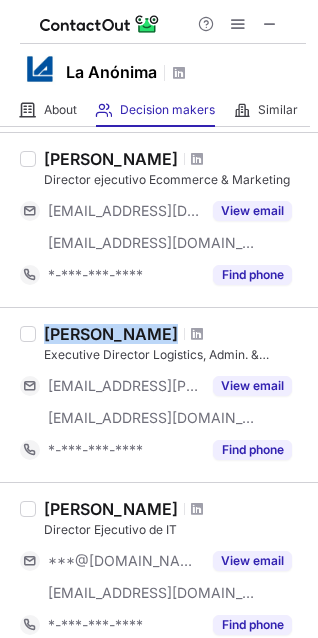 drag, startPoint x: 40, startPoint y: 328, endPoint x: 167, endPoint y: 330, distance: 127.01575 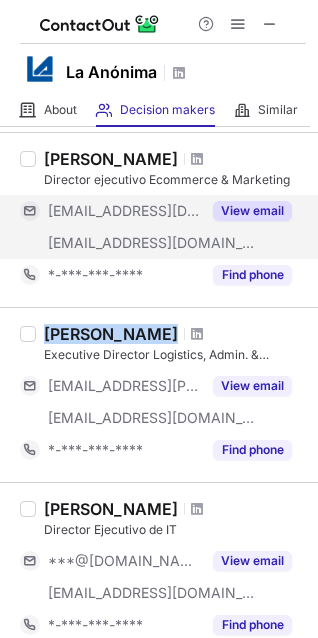 copy on "Martin Bruzone" 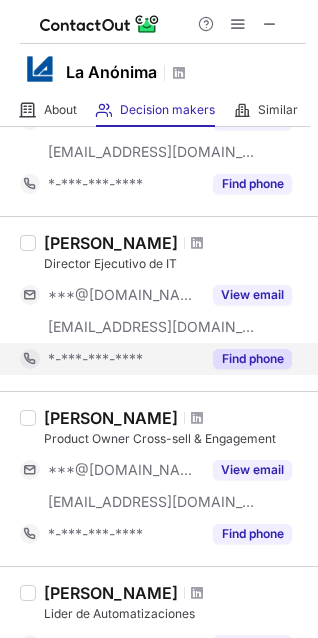 scroll, scrollTop: 700, scrollLeft: 0, axis: vertical 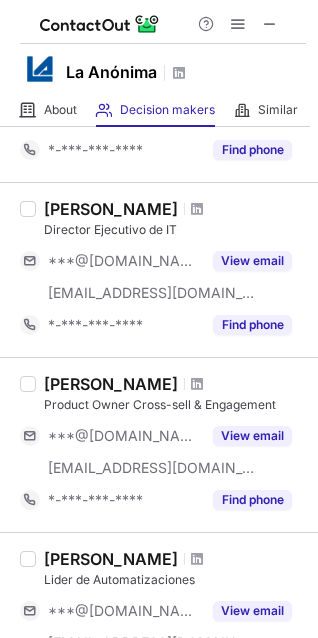 drag, startPoint x: 39, startPoint y: 378, endPoint x: 168, endPoint y: 391, distance: 129.65338 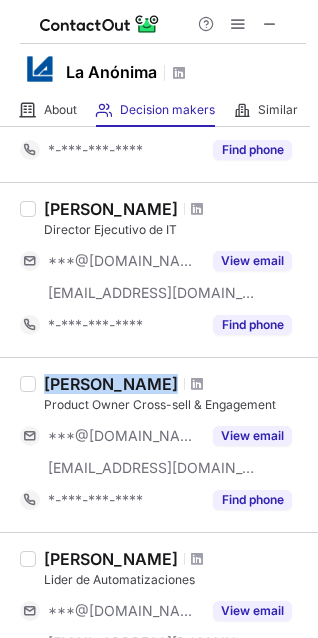 drag, startPoint x: 43, startPoint y: 382, endPoint x: 211, endPoint y: 390, distance: 168.19037 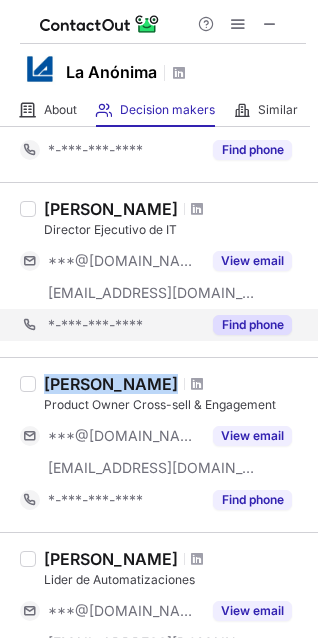 copy on "Agustin Beltran Muia" 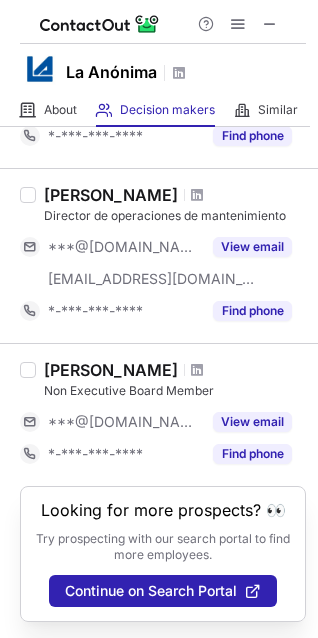 scroll, scrollTop: 1429, scrollLeft: 0, axis: vertical 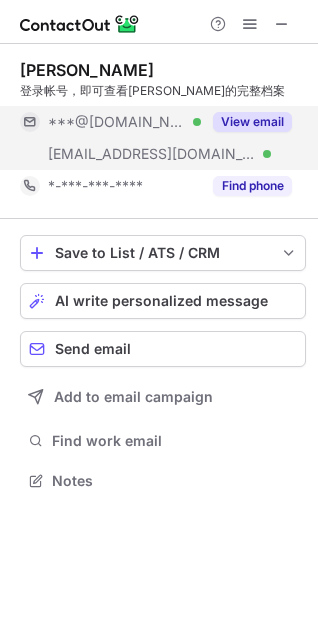 click on "View email" at bounding box center [252, 122] 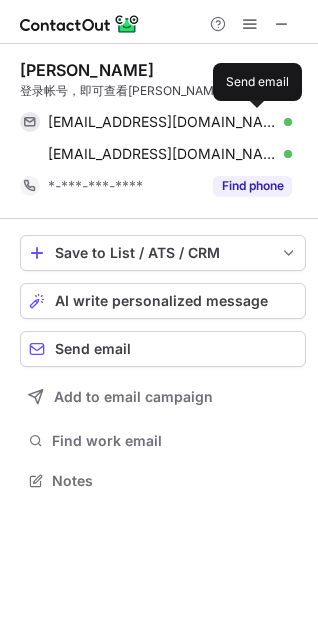 drag, startPoint x: -96, startPoint y: 587, endPoint x: -126, endPoint y: 629, distance: 51.613953 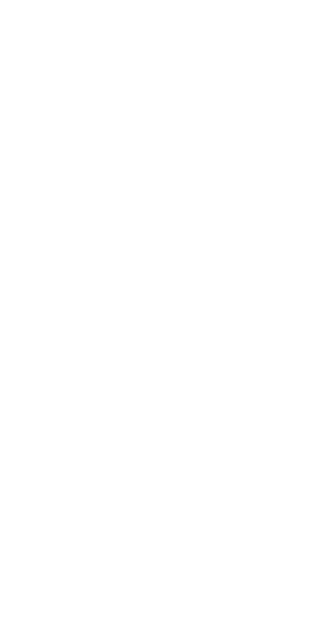 scroll, scrollTop: 0, scrollLeft: 0, axis: both 